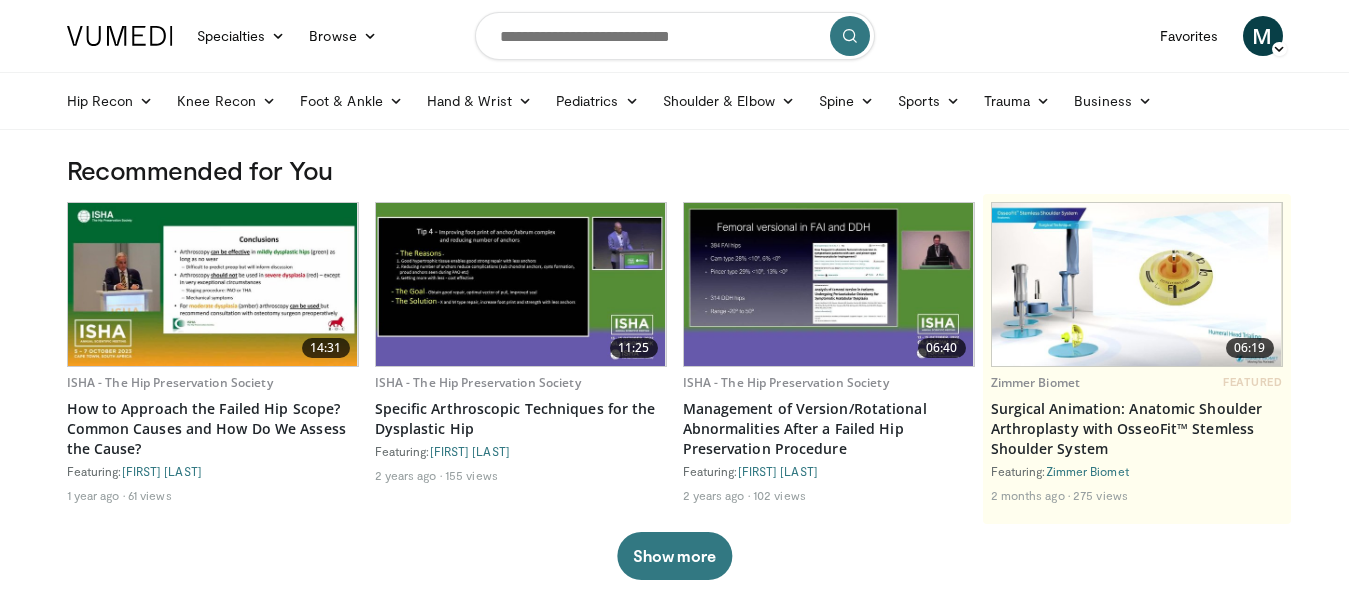 scroll, scrollTop: 0, scrollLeft: 0, axis: both 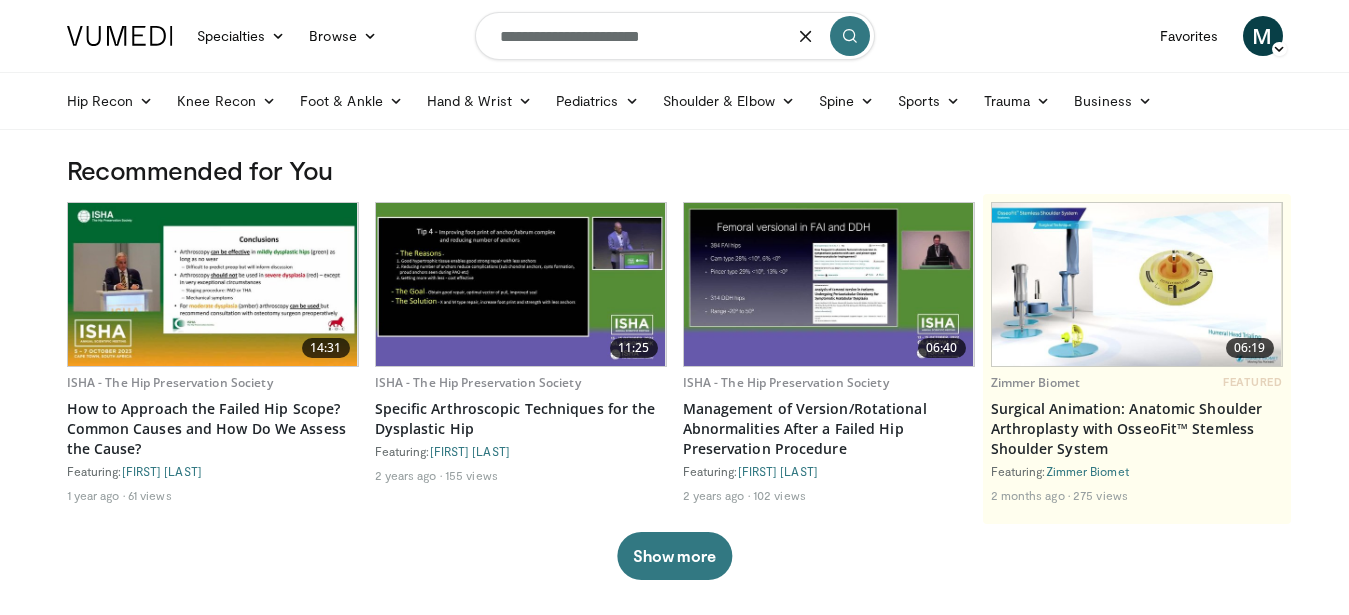 type on "**********" 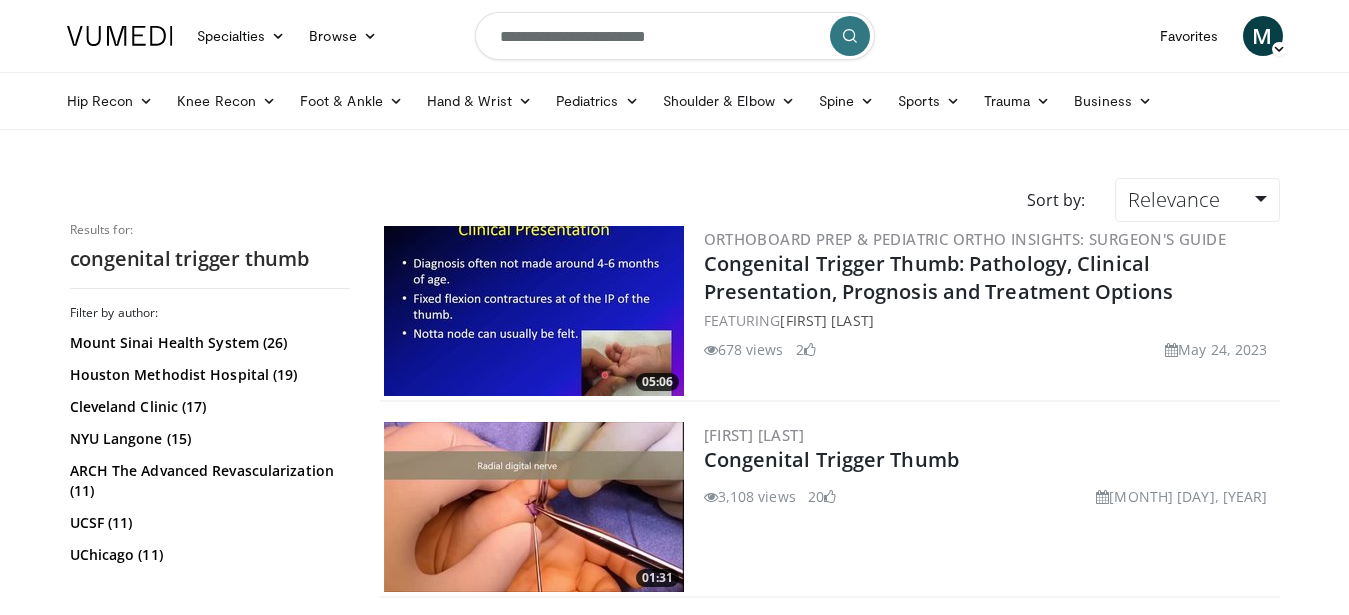 scroll, scrollTop: 0, scrollLeft: 0, axis: both 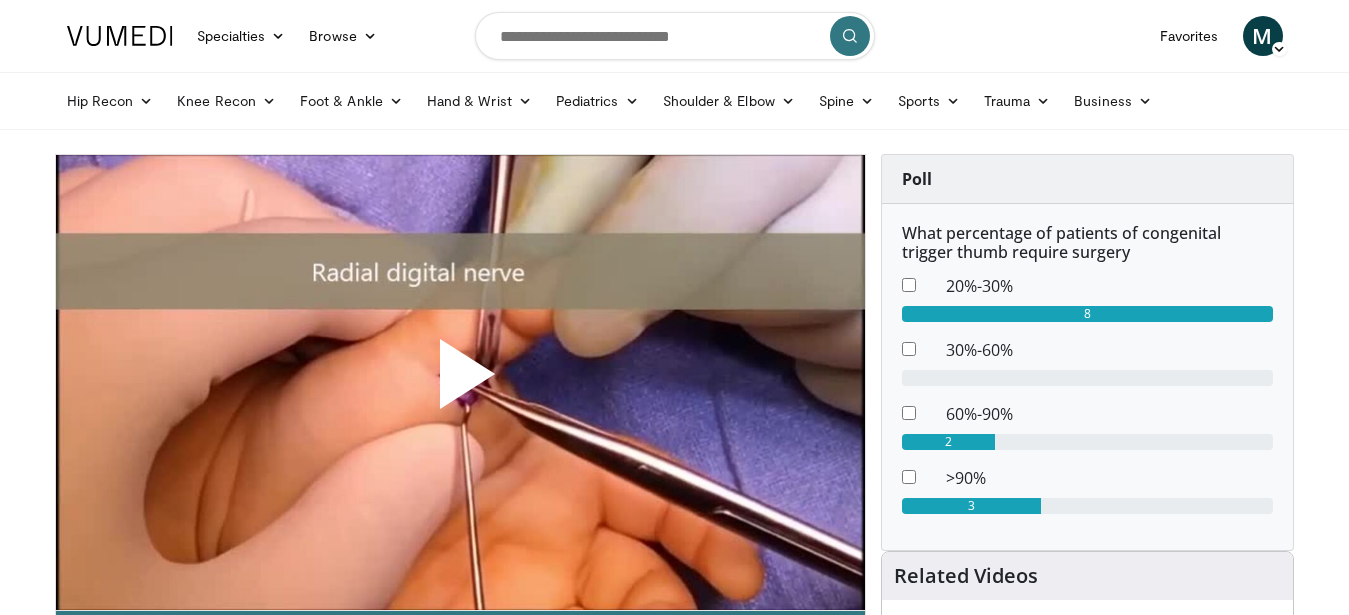 click at bounding box center [460, 382] 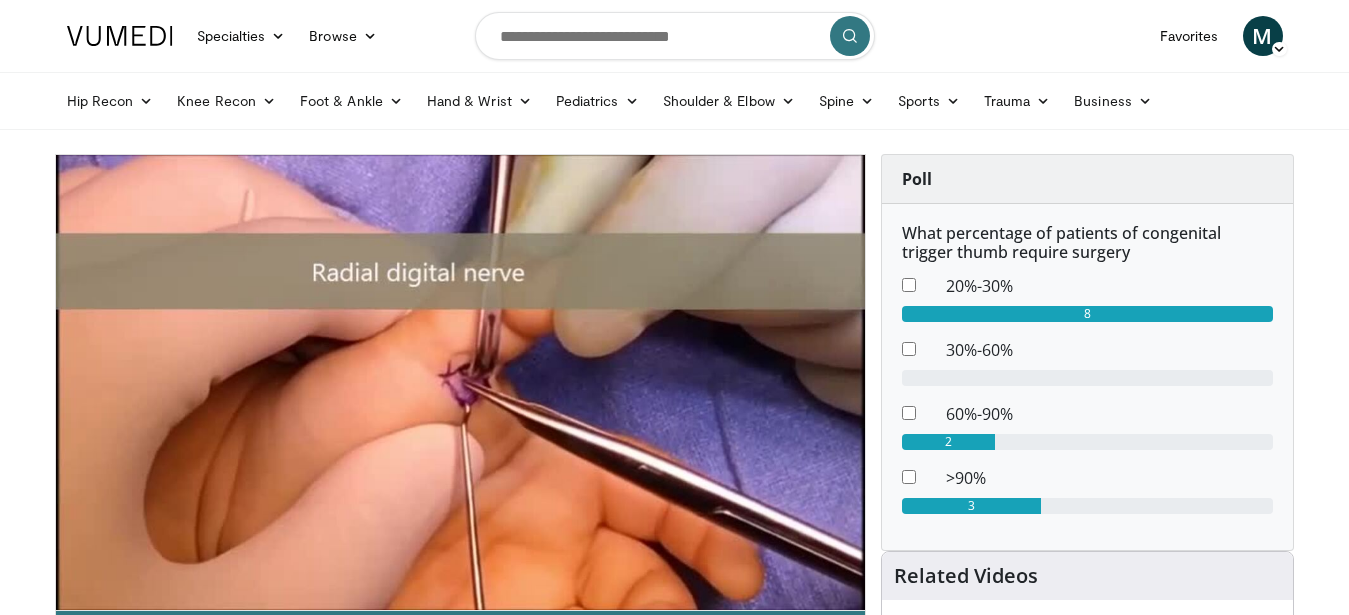 drag, startPoint x: 1365, startPoint y: 3, endPoint x: 1365, endPoint y: 27, distance: 24 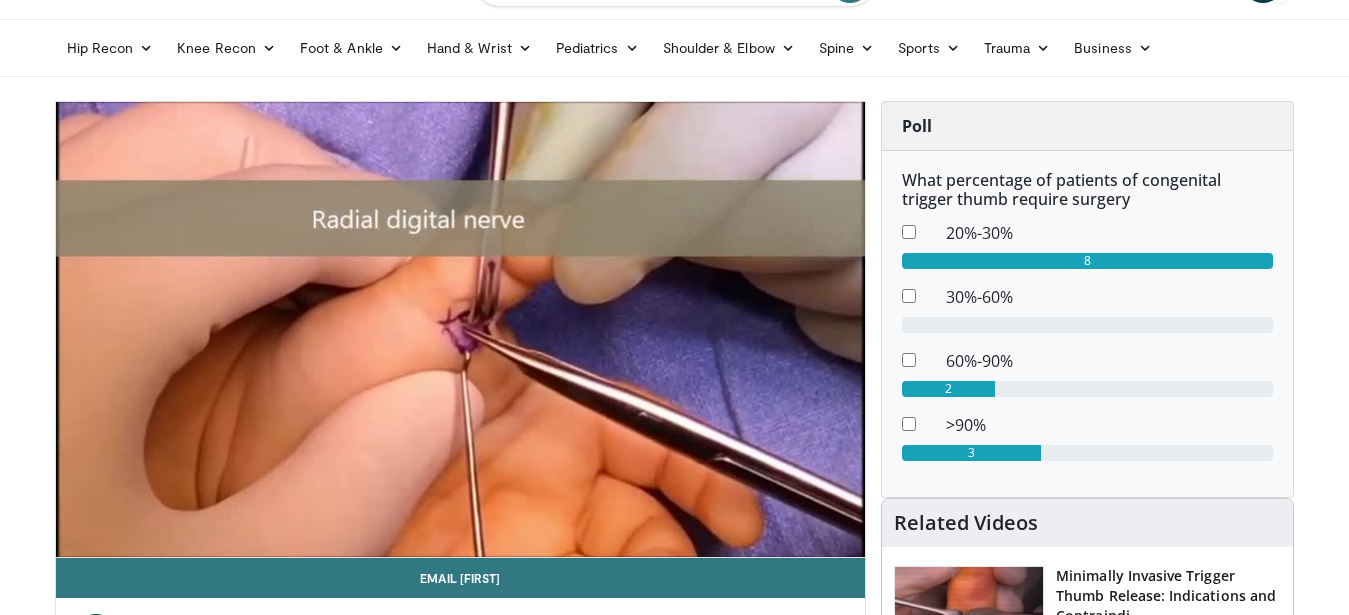 scroll, scrollTop: 82, scrollLeft: 0, axis: vertical 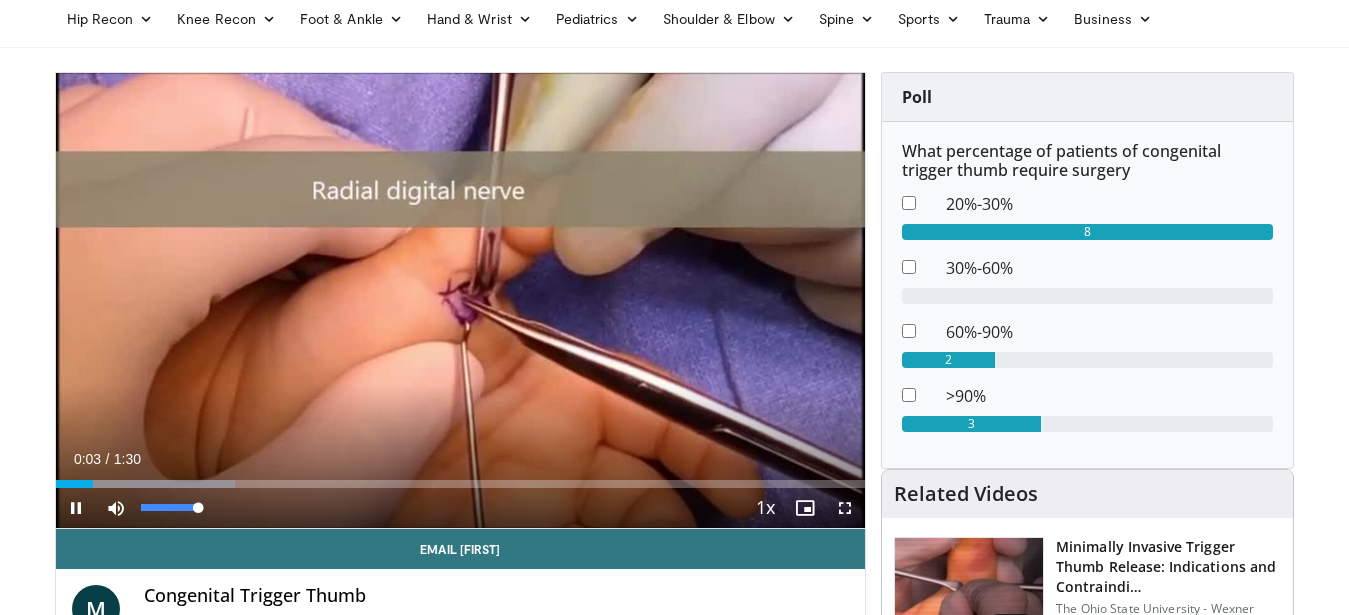 drag, startPoint x: 201, startPoint y: 510, endPoint x: 245, endPoint y: 510, distance: 44 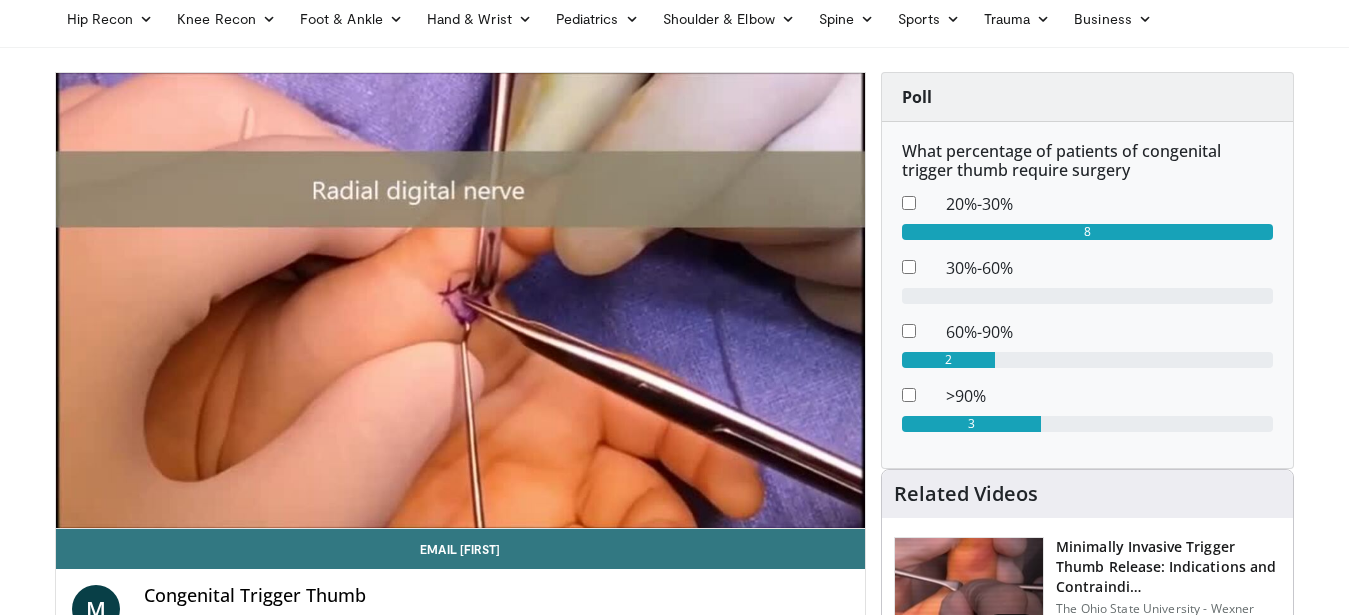 click on "Specialties
Adult & Family Medicine
Allergy, Asthma, Immunology
Anesthesiology
Cardiology
Dental
Dermatology
Endocrinology
Gastroenterology & Hepatology
General Surgery
Hematology & Oncology
Infectious Disease
Nephrology
Neurology
Neurosurgery
Obstetrics & Gynecology
Ophthalmology
Oral Maxillofacial
Orthopaedics
Otolaryngology
Pediatrics
Plastic Surgery
Podiatry
Psychiatry
Pulmonology
Radiation Oncology
Radiology
Rheumatology
Urology" at bounding box center (674, 1645) 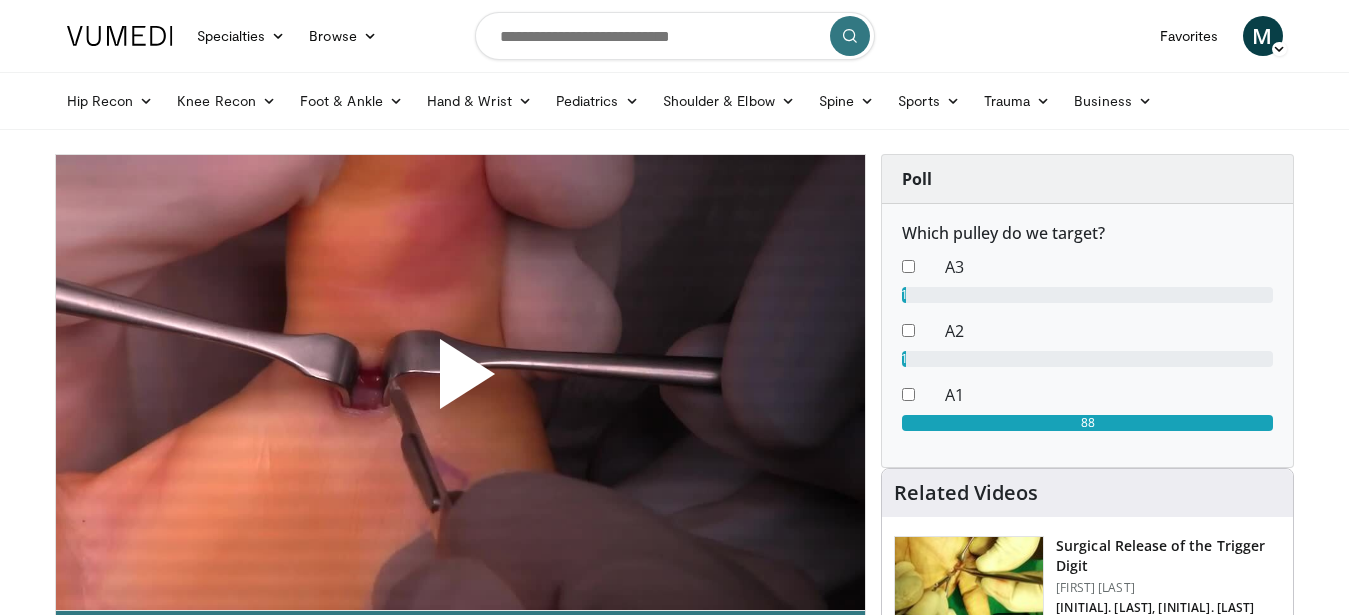 scroll, scrollTop: 0, scrollLeft: 0, axis: both 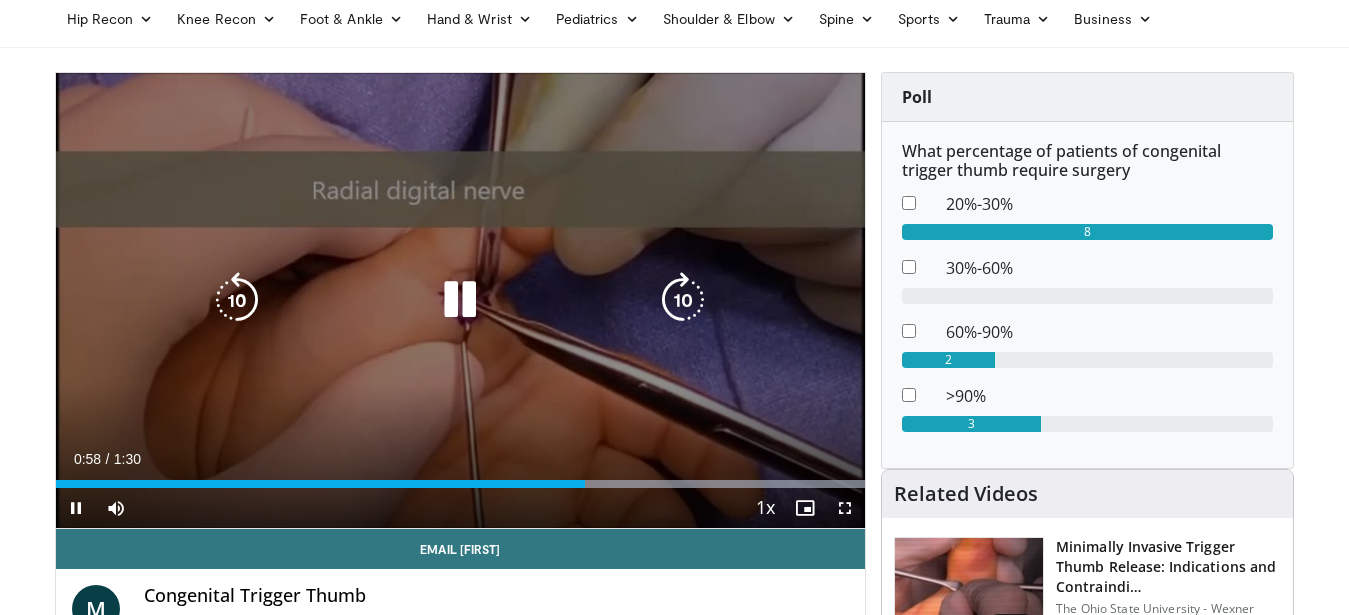 click on "10 seconds
Tap to unmute" at bounding box center (461, 300) 